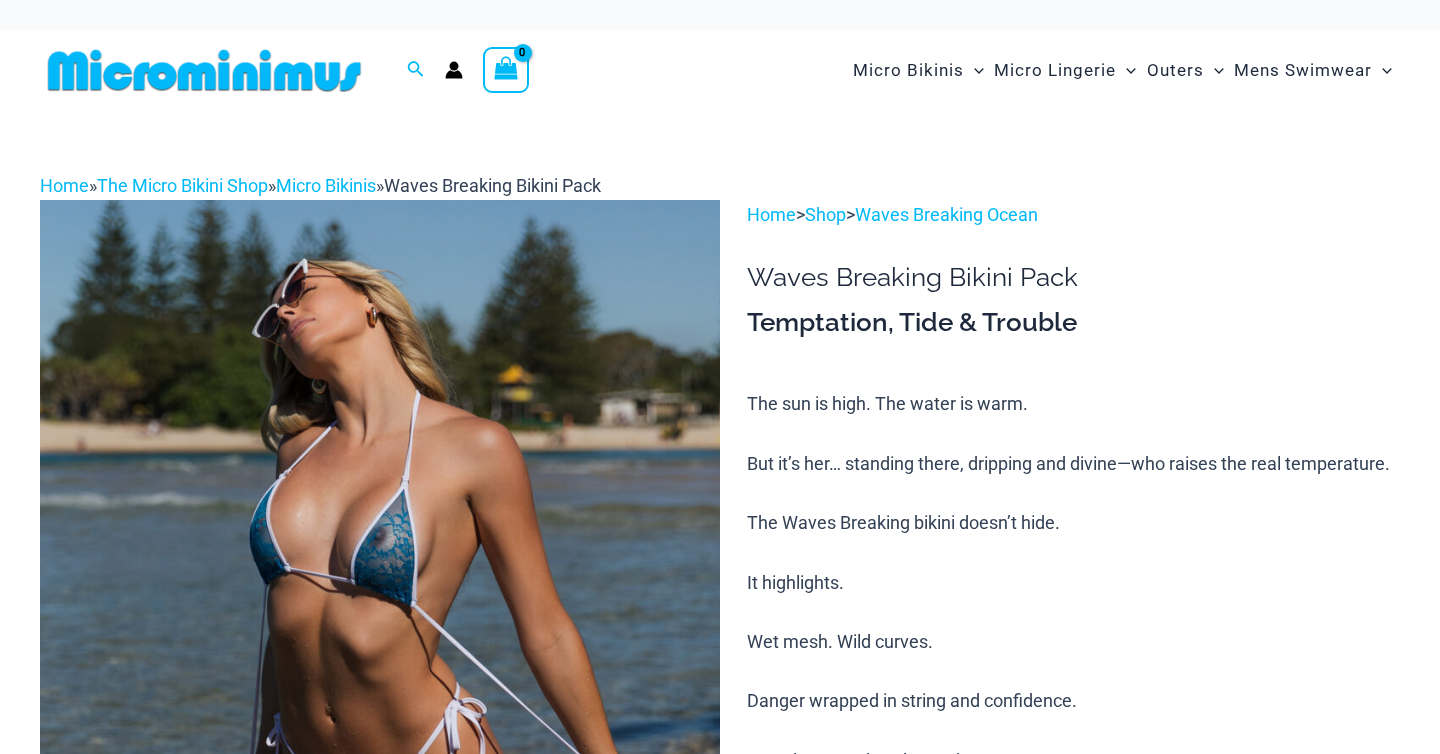scroll, scrollTop: 0, scrollLeft: 0, axis: both 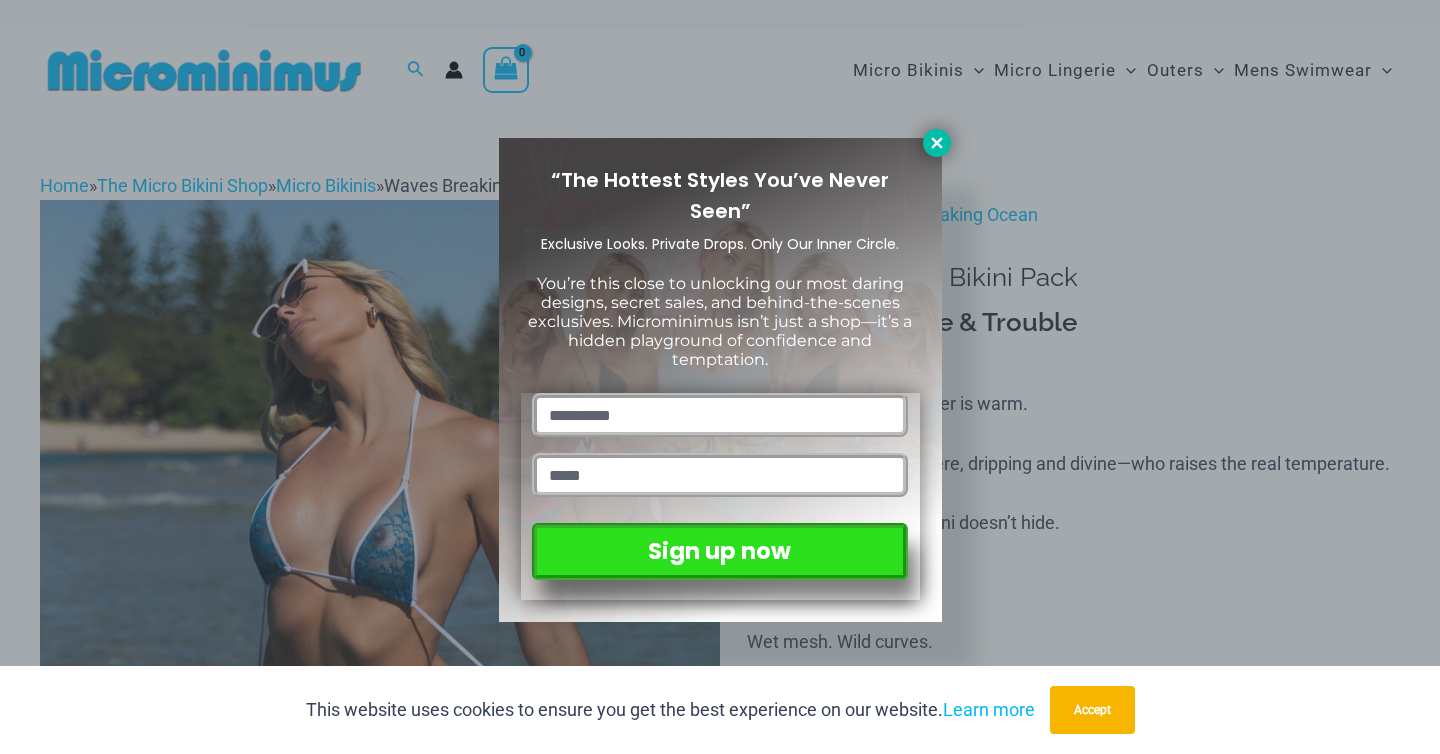 click at bounding box center [937, 143] 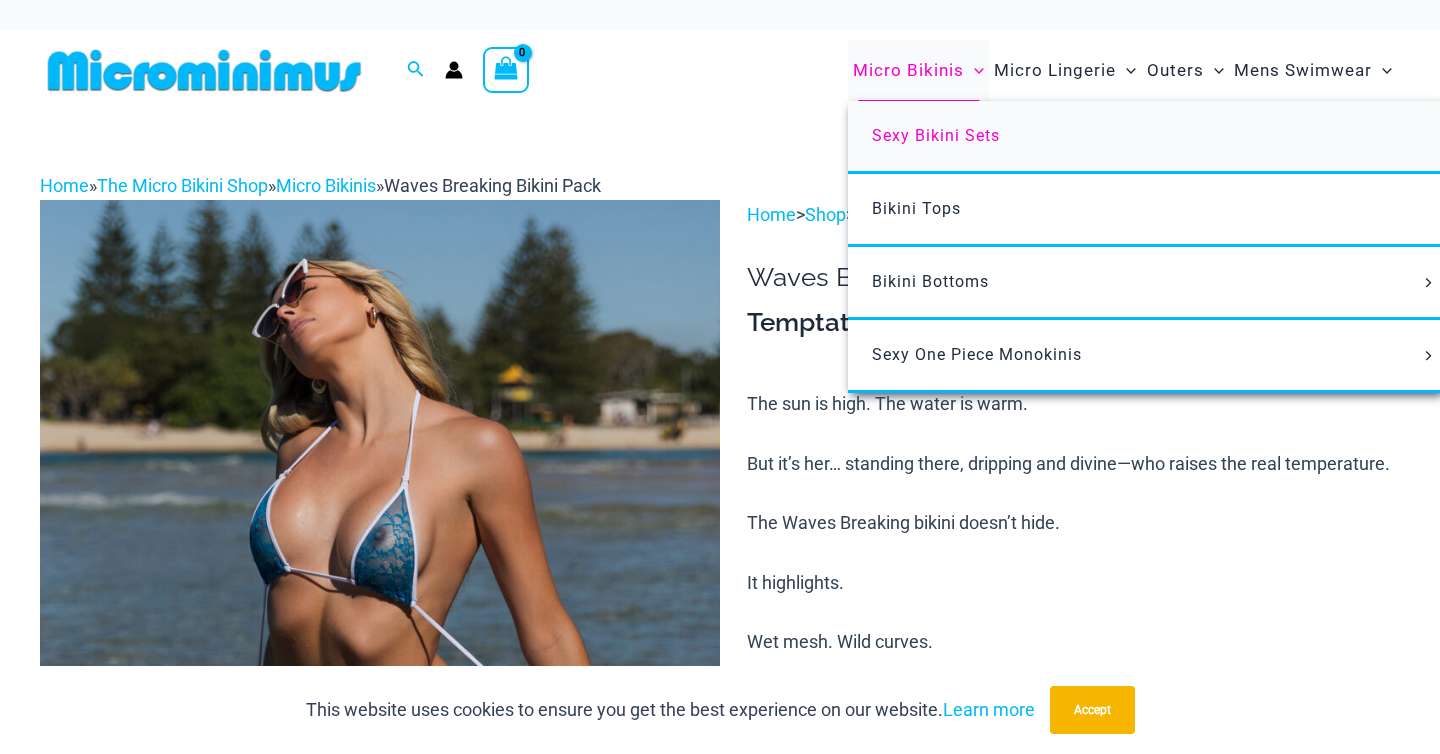 click on "Sexy Bikini Sets" at bounding box center (936, 135) 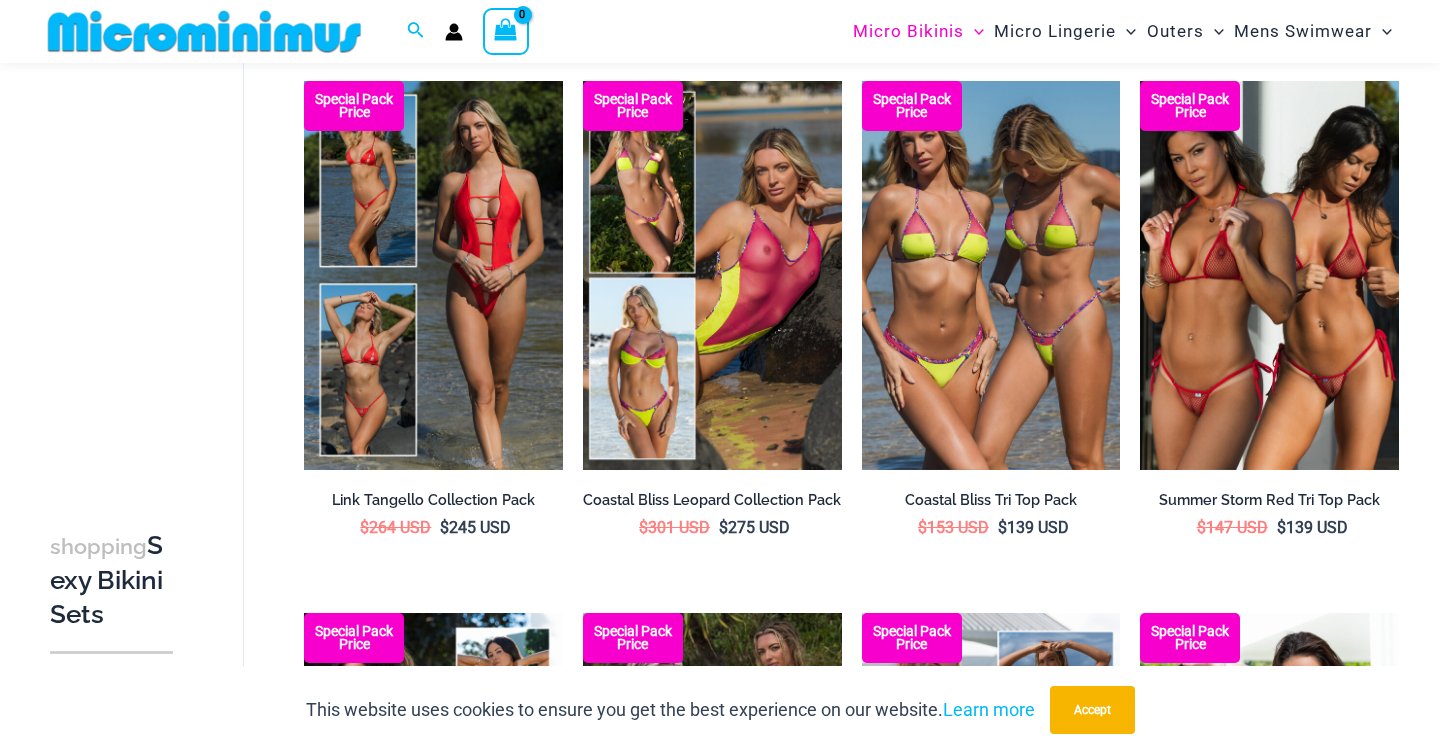 scroll, scrollTop: 670, scrollLeft: 0, axis: vertical 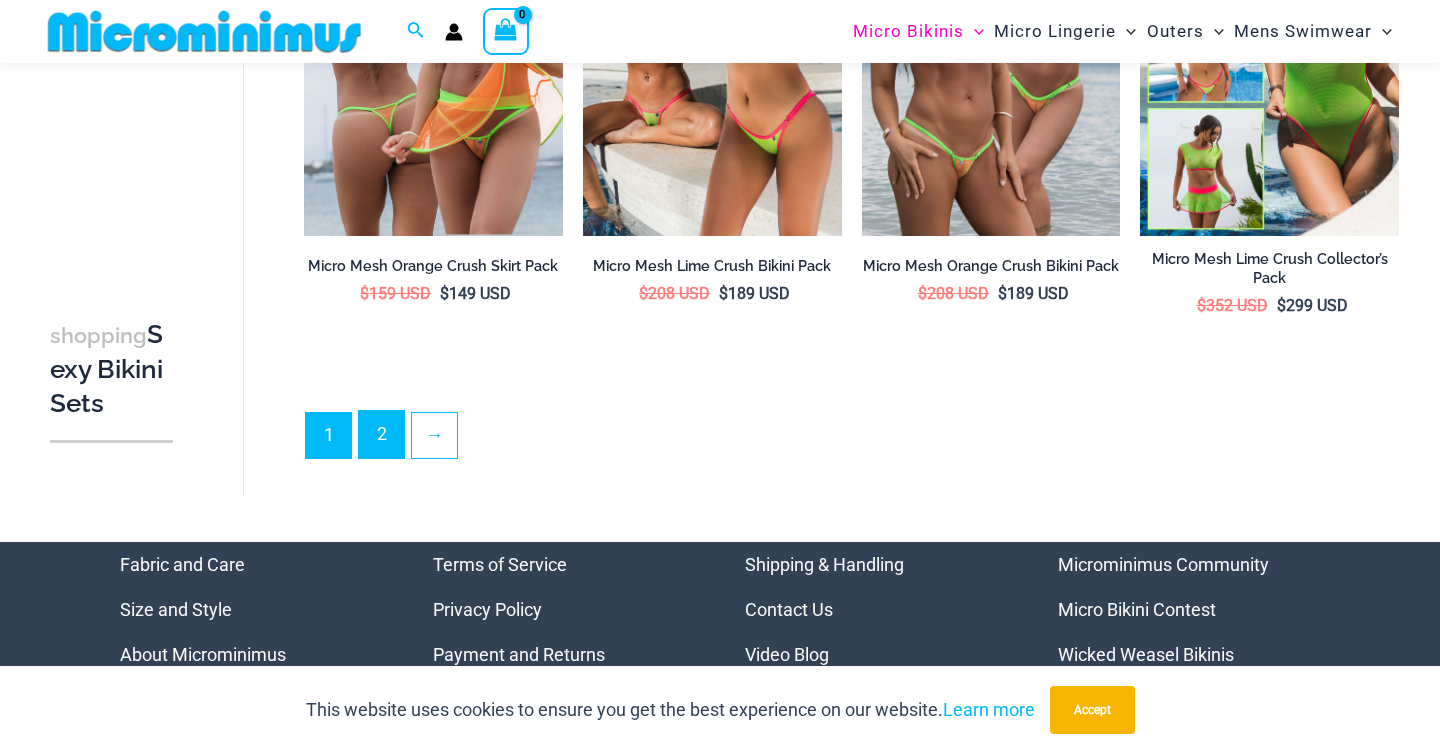 click on "2" at bounding box center [381, 434] 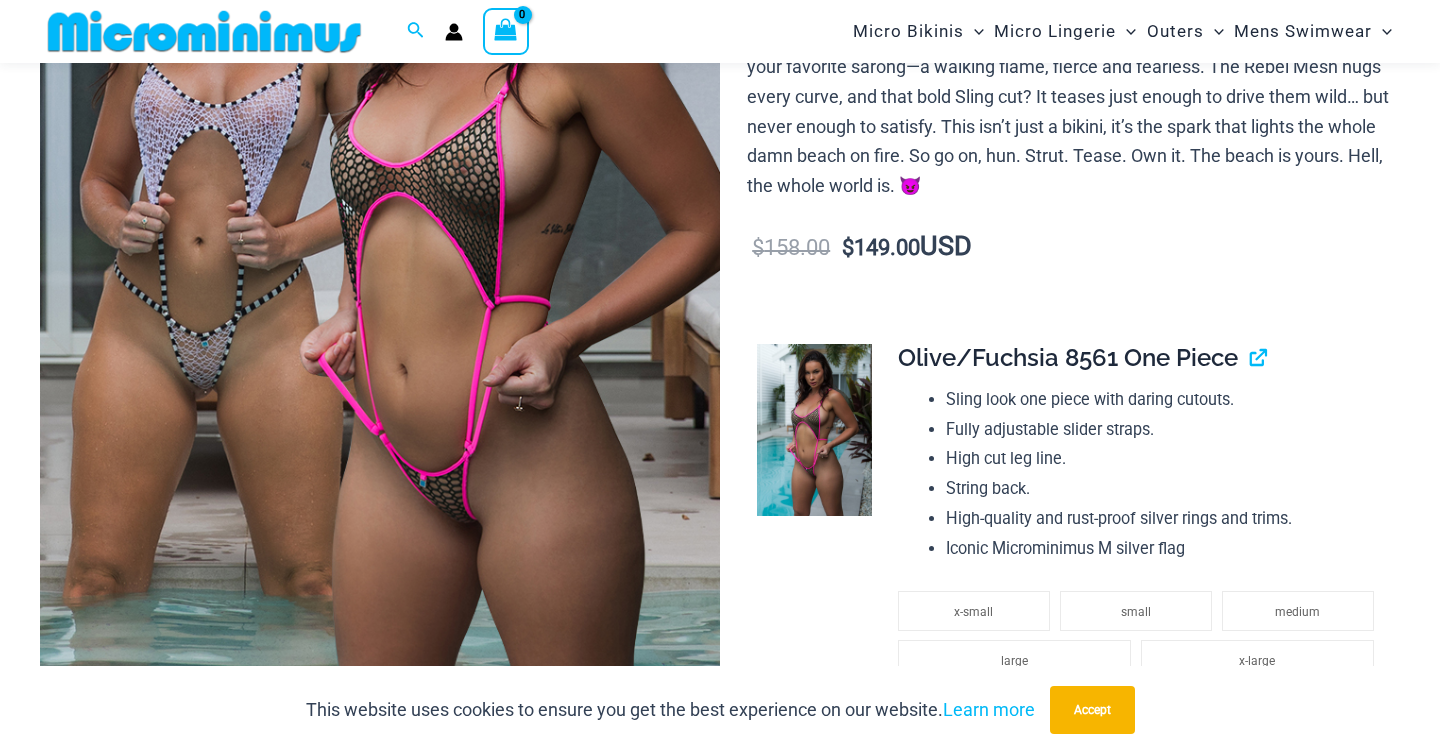 scroll, scrollTop: 411, scrollLeft: 0, axis: vertical 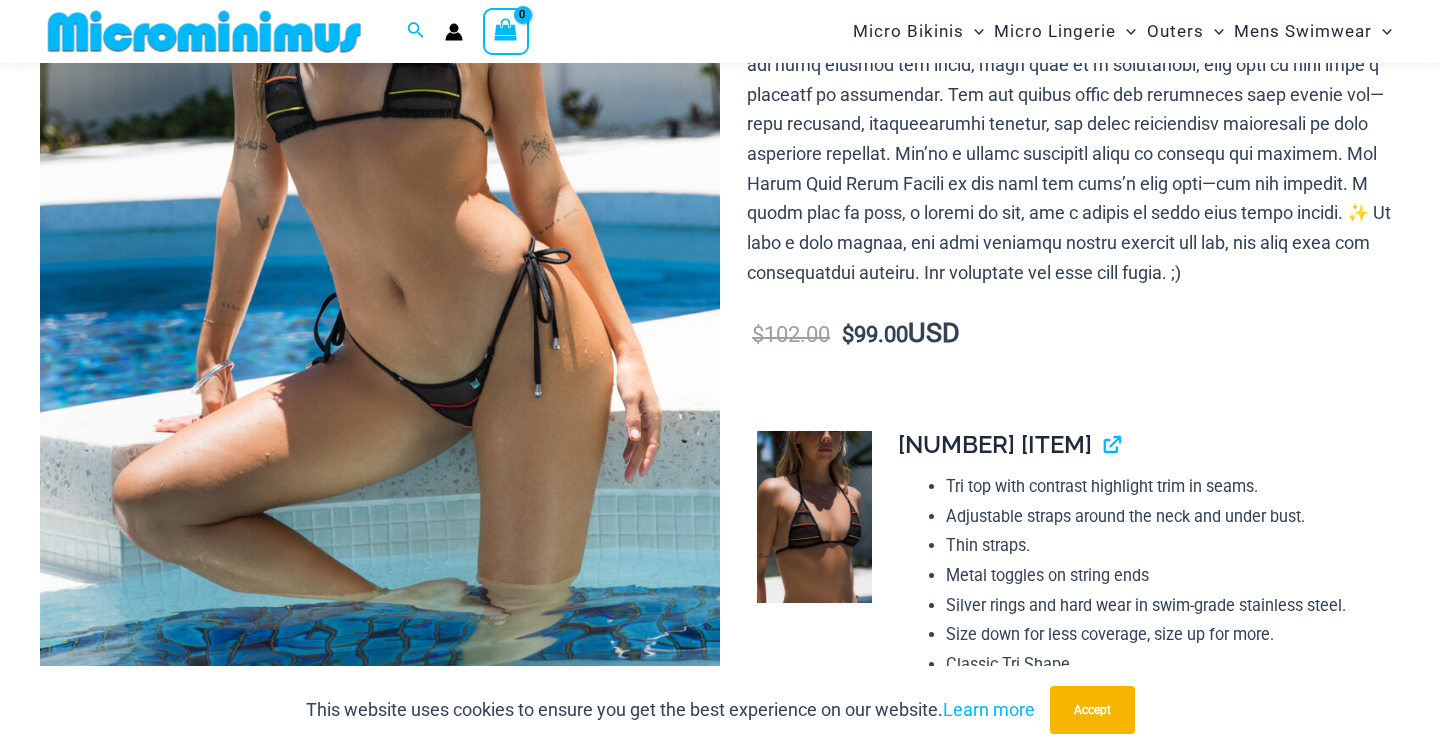 click at bounding box center [814, 517] 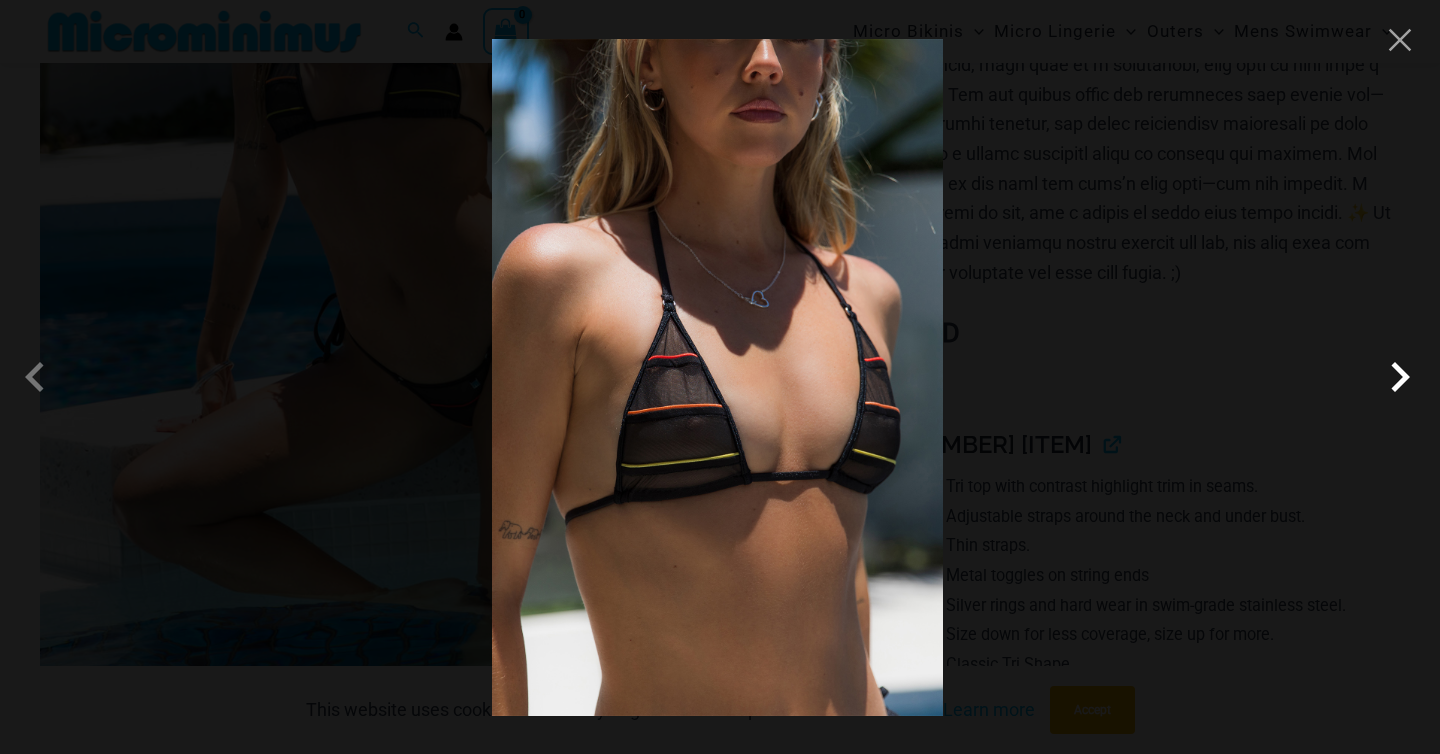 click at bounding box center [1400, 377] 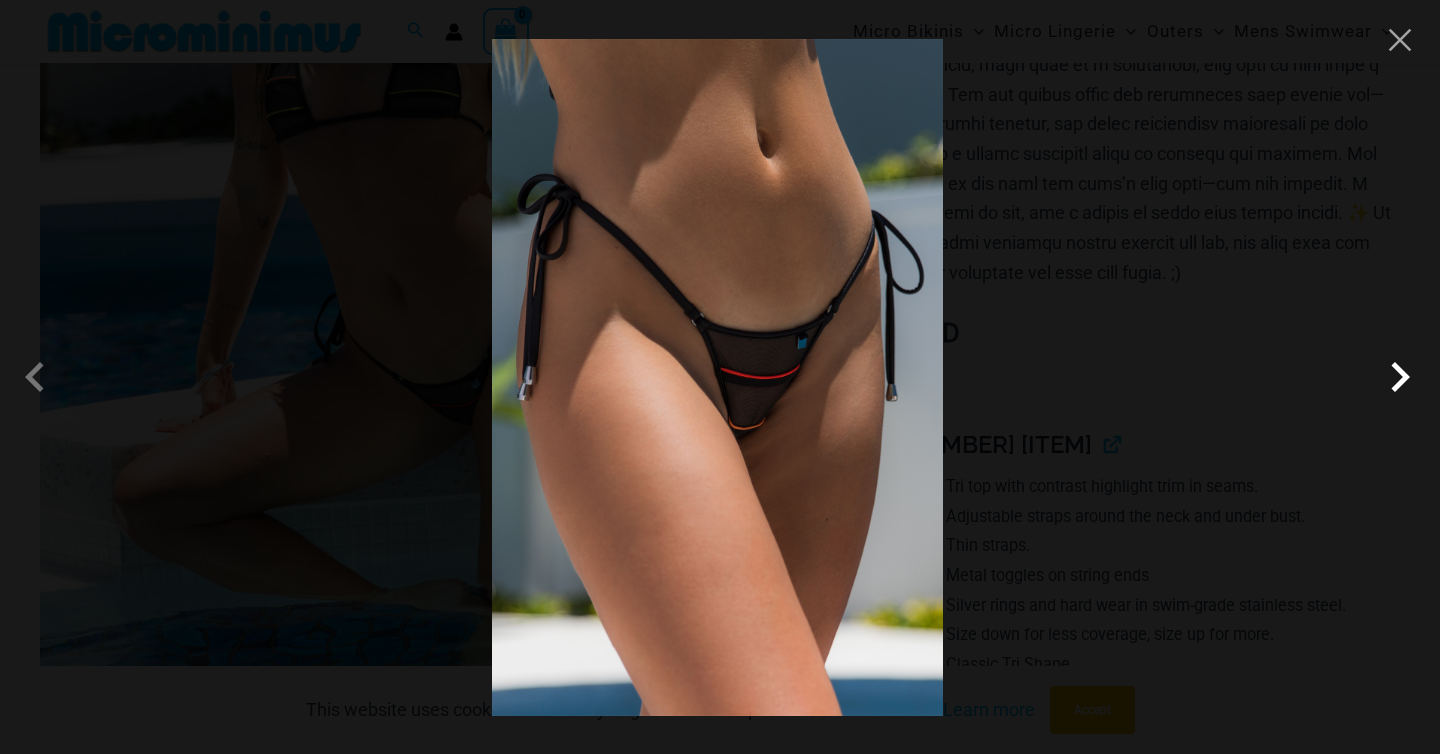 click at bounding box center [1400, 377] 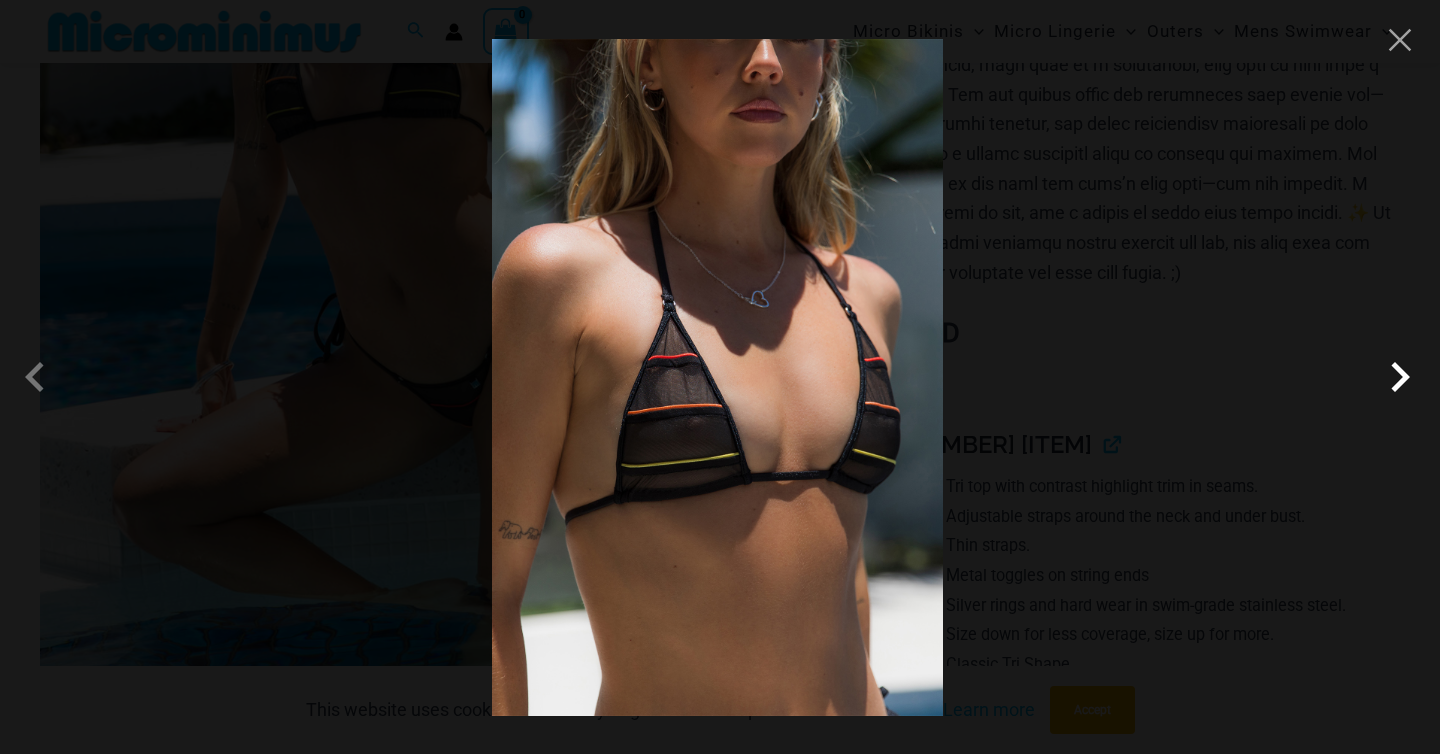 click at bounding box center [1400, 377] 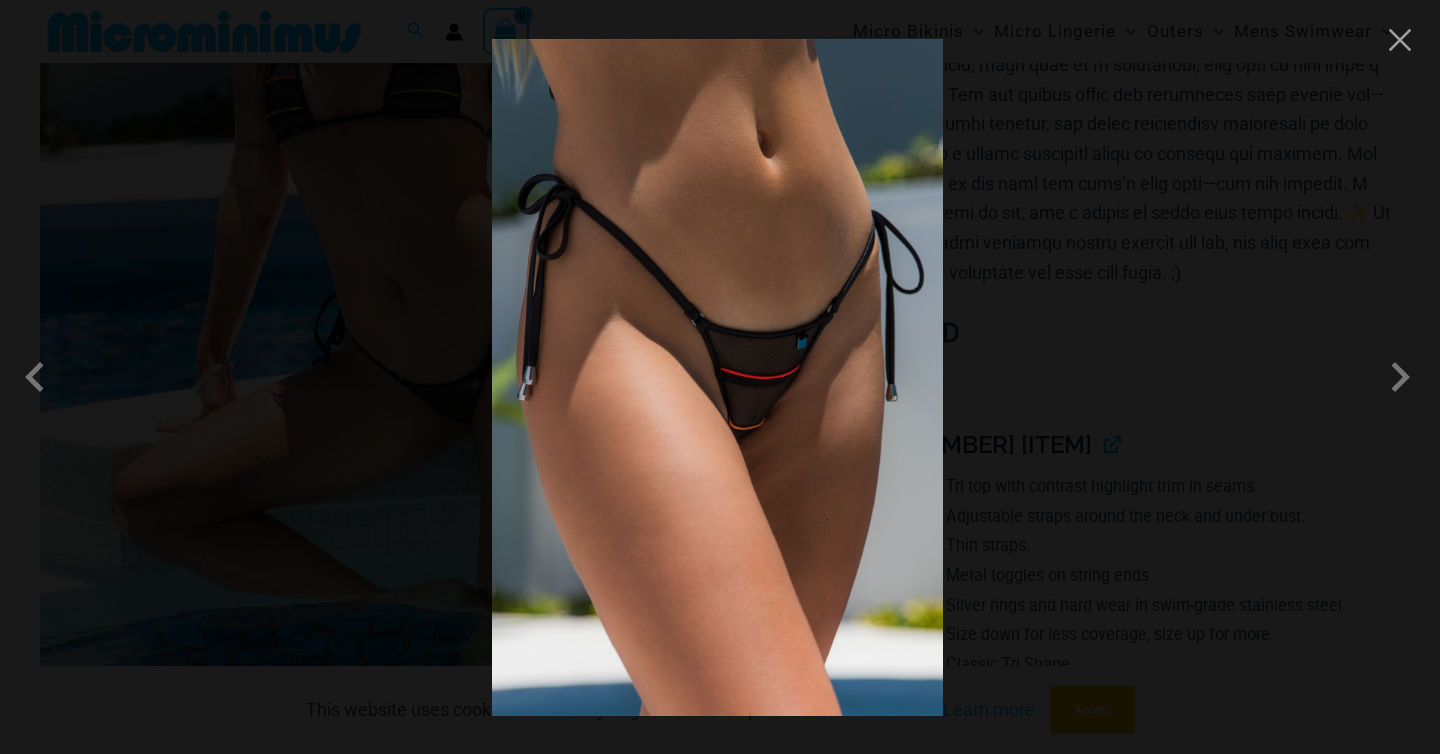 click at bounding box center [720, 377] 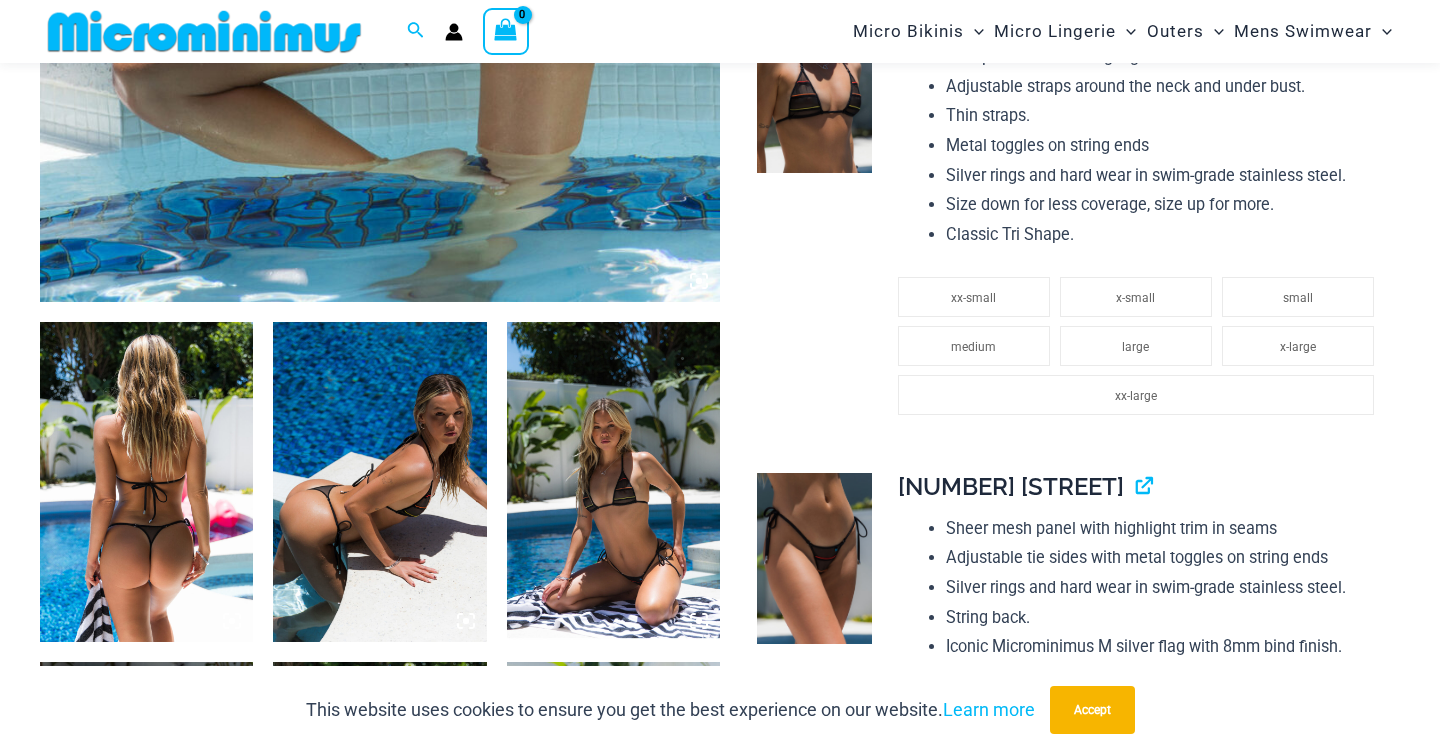 scroll, scrollTop: 902, scrollLeft: 0, axis: vertical 